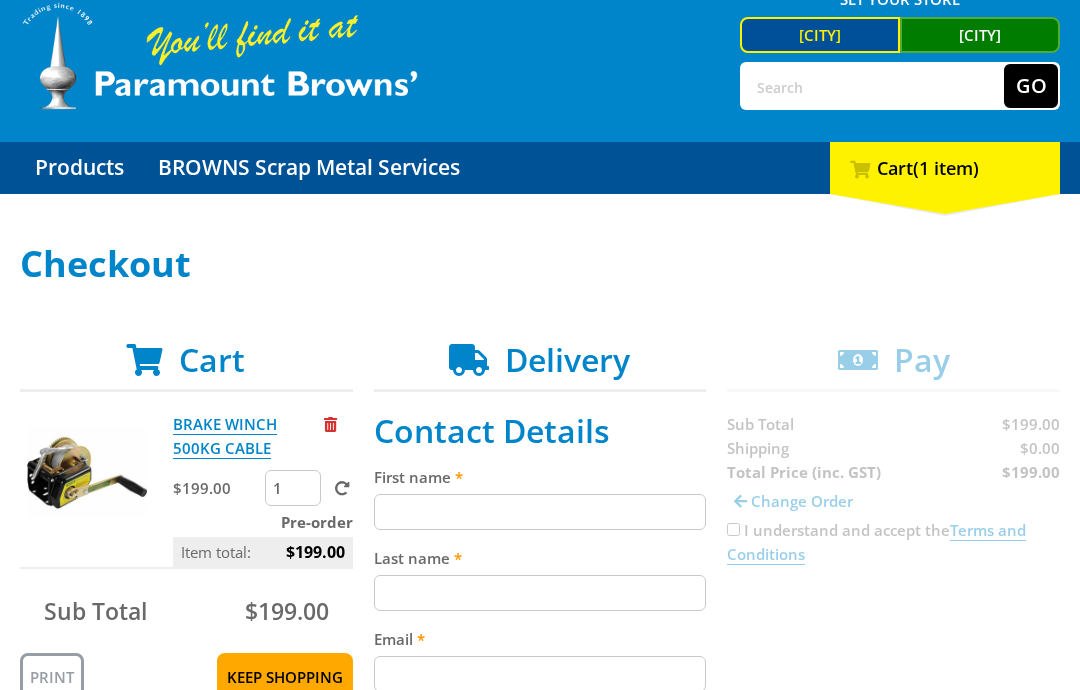 scroll, scrollTop: 0, scrollLeft: 0, axis: both 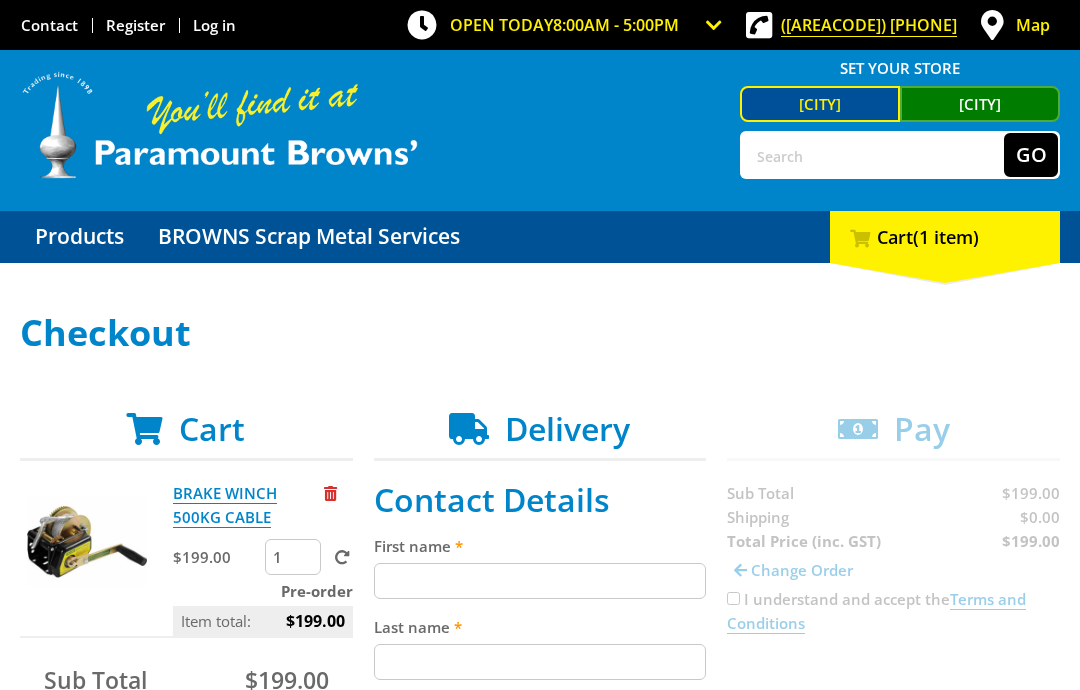 click on "Cart" at bounding box center (212, 428) 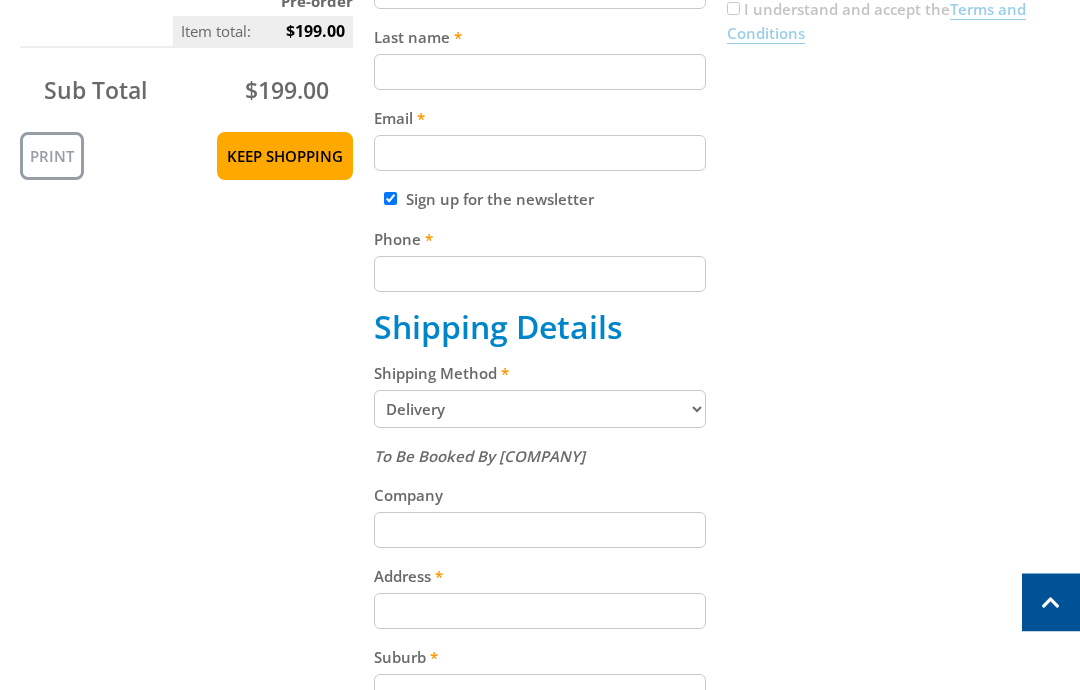 scroll, scrollTop: 590, scrollLeft: 0, axis: vertical 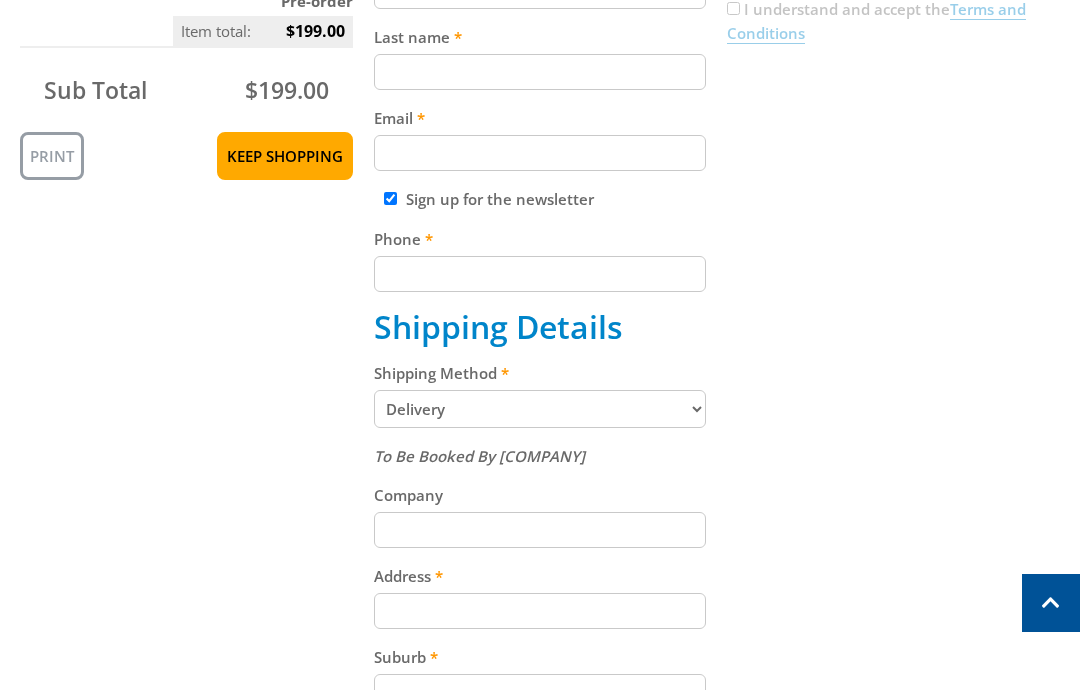click on "Keep Shopping" at bounding box center (285, 156) 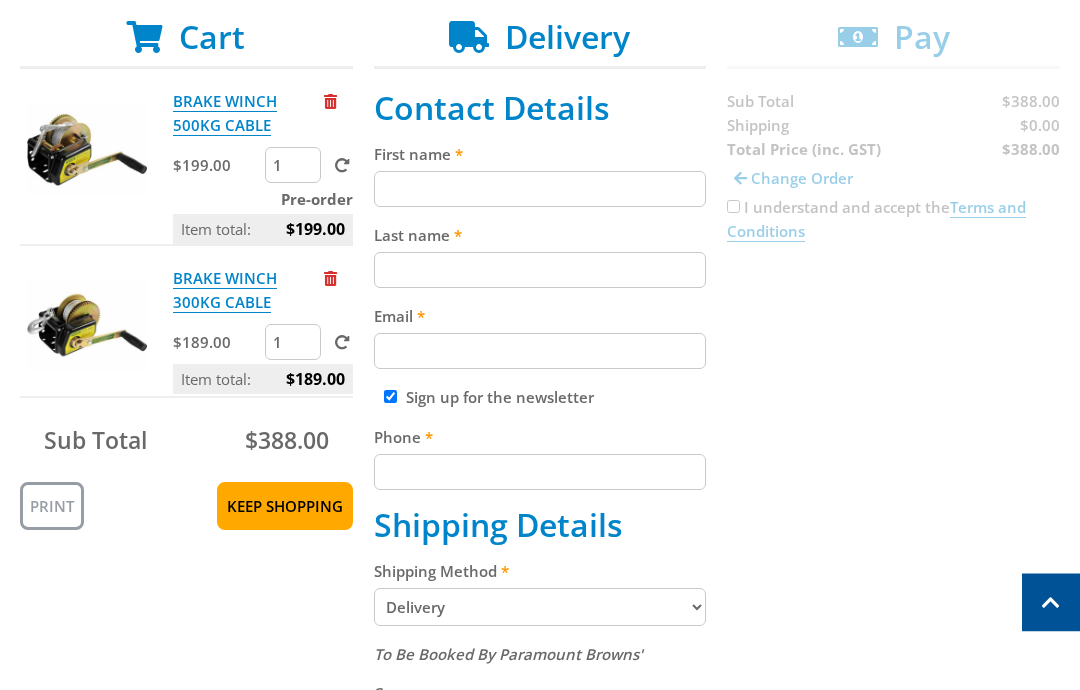 scroll, scrollTop: 392, scrollLeft: 0, axis: vertical 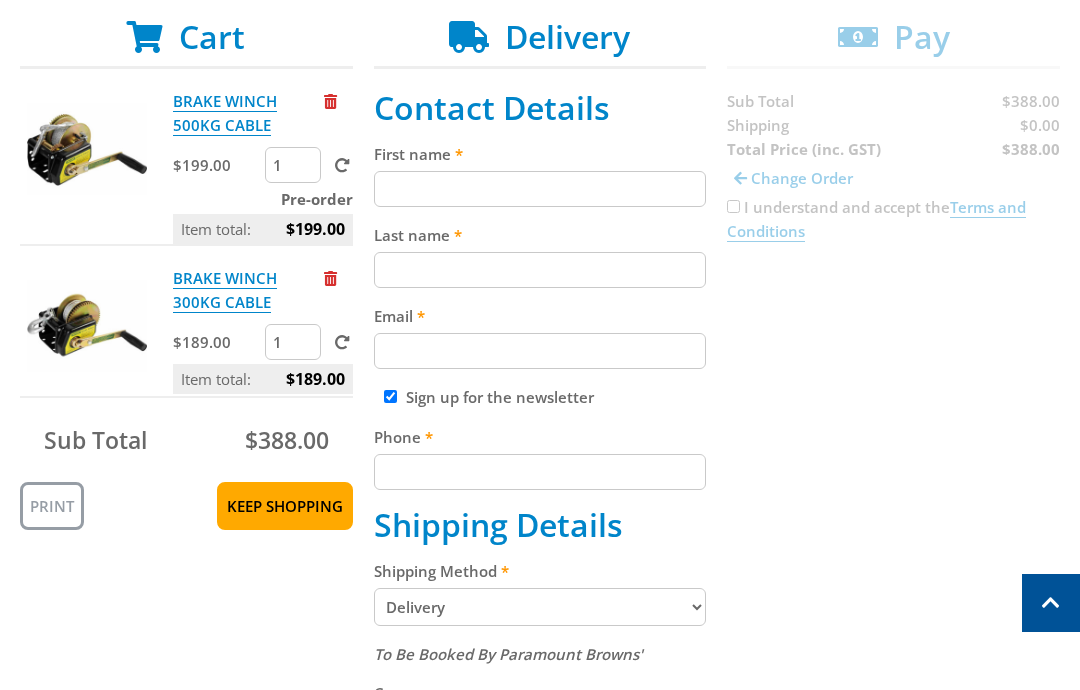 click at bounding box center [330, 101] 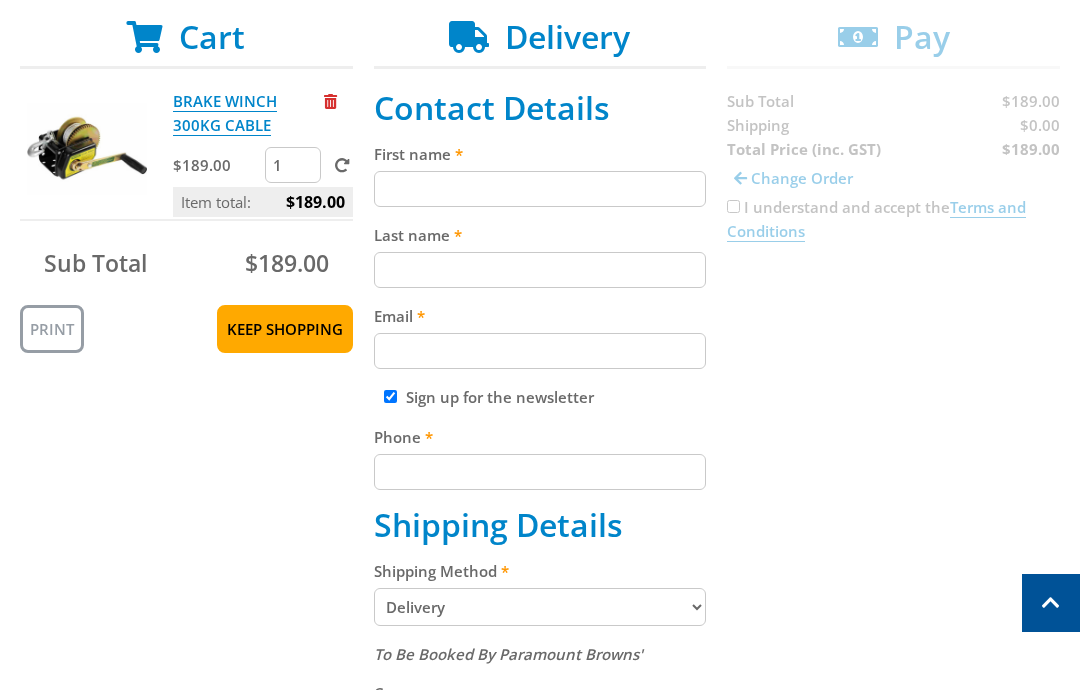 click on "BRAKE WINCH 300KG CABLE" at bounding box center [225, 113] 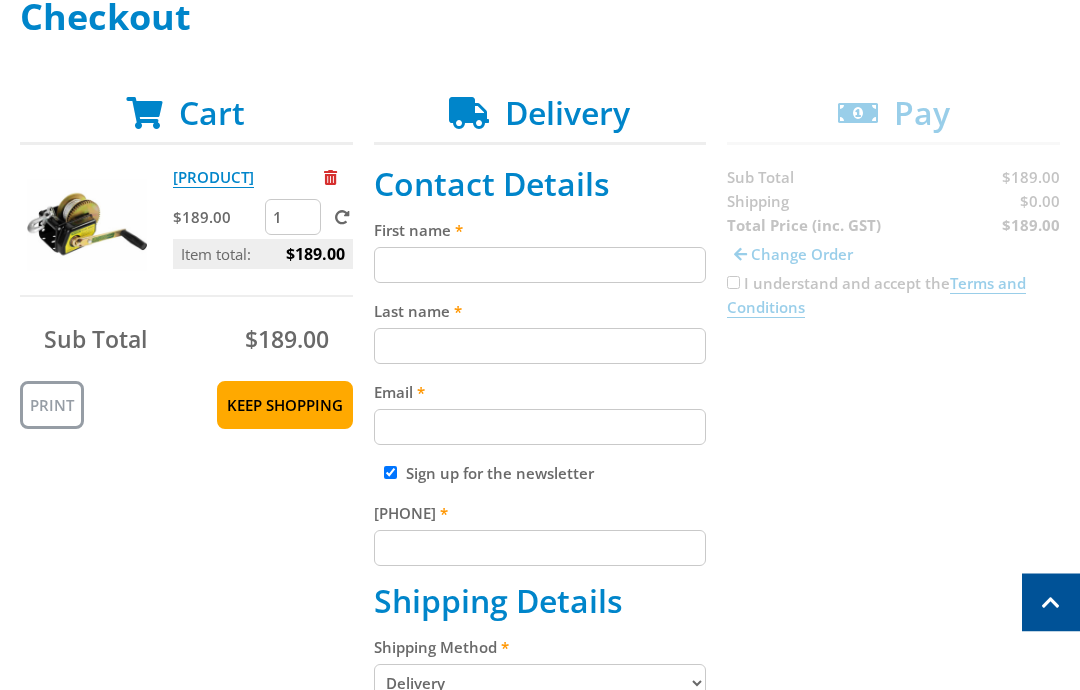 scroll, scrollTop: 317, scrollLeft: 0, axis: vertical 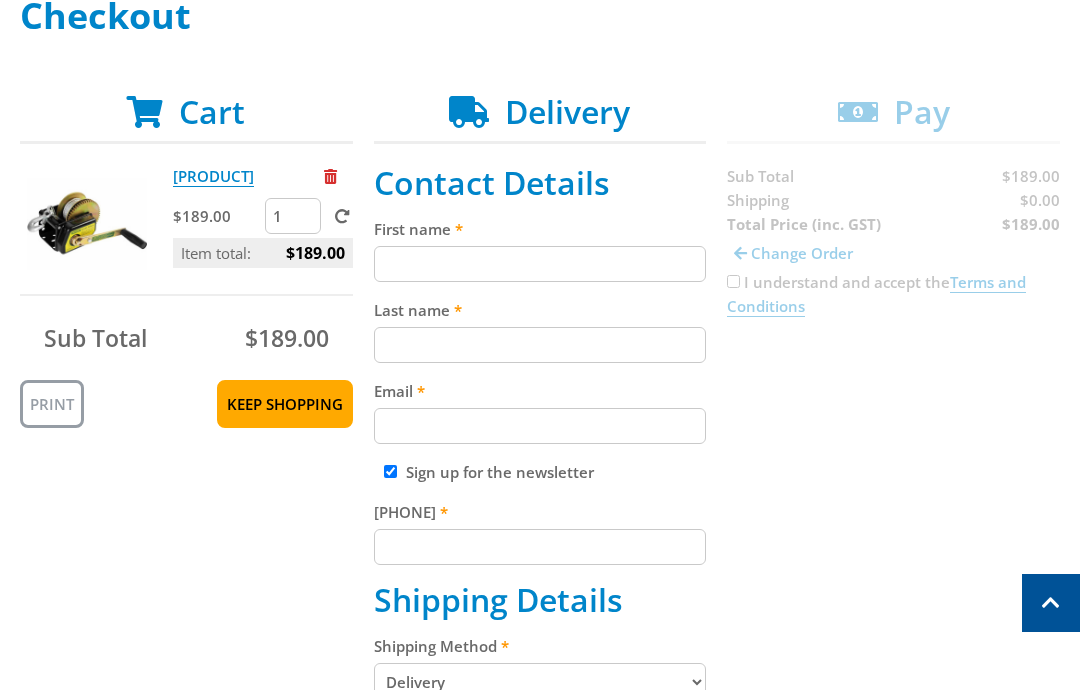click on "First name" at bounding box center (540, 264) 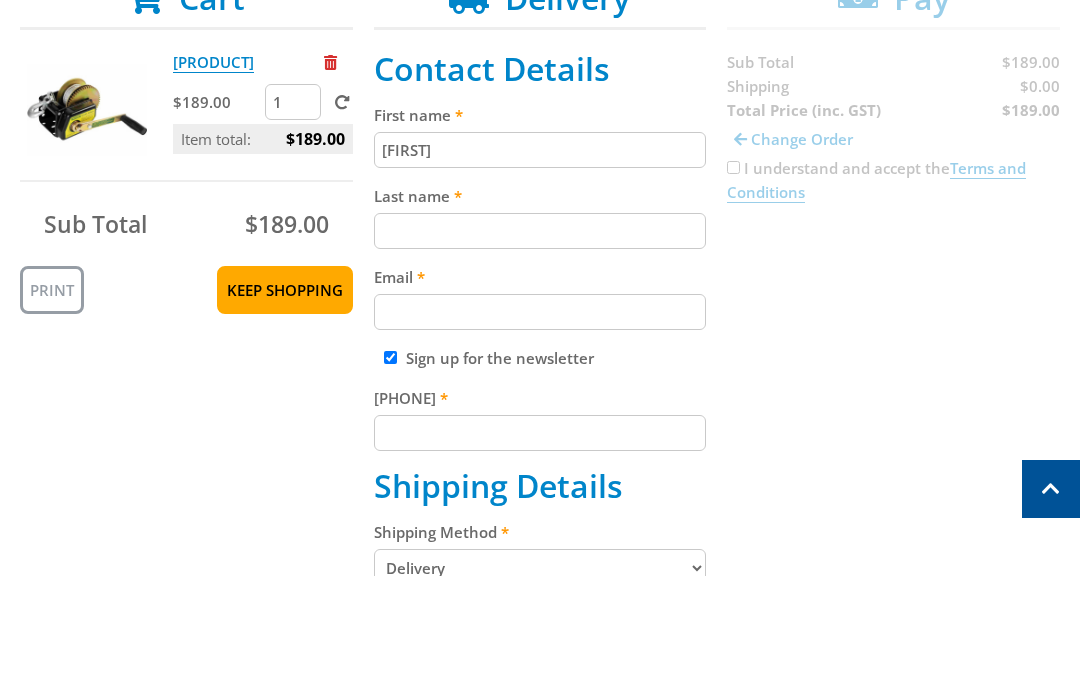 type on "[FIRST]" 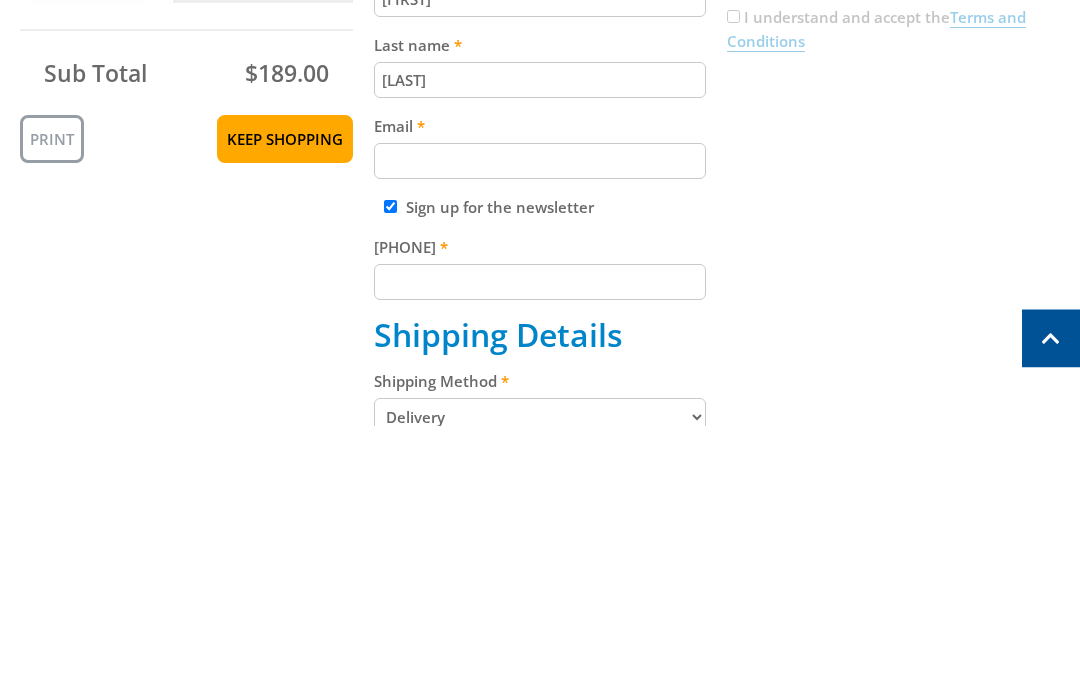 type on "[LAST]" 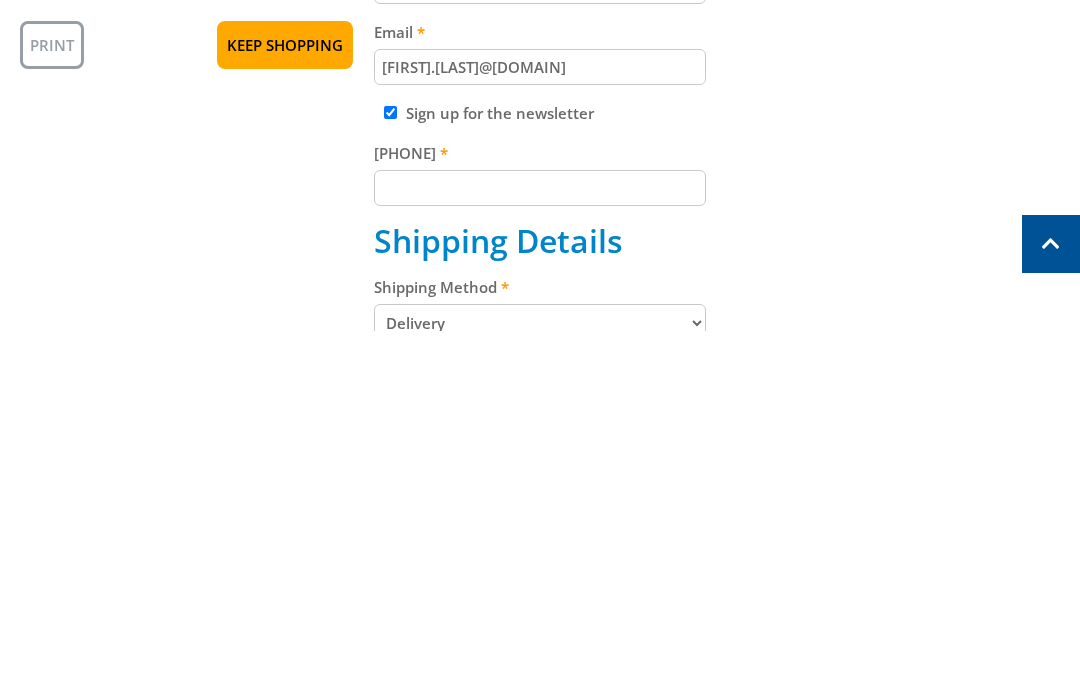 type on "[FIRST].[LAST]@[DOMAIN]" 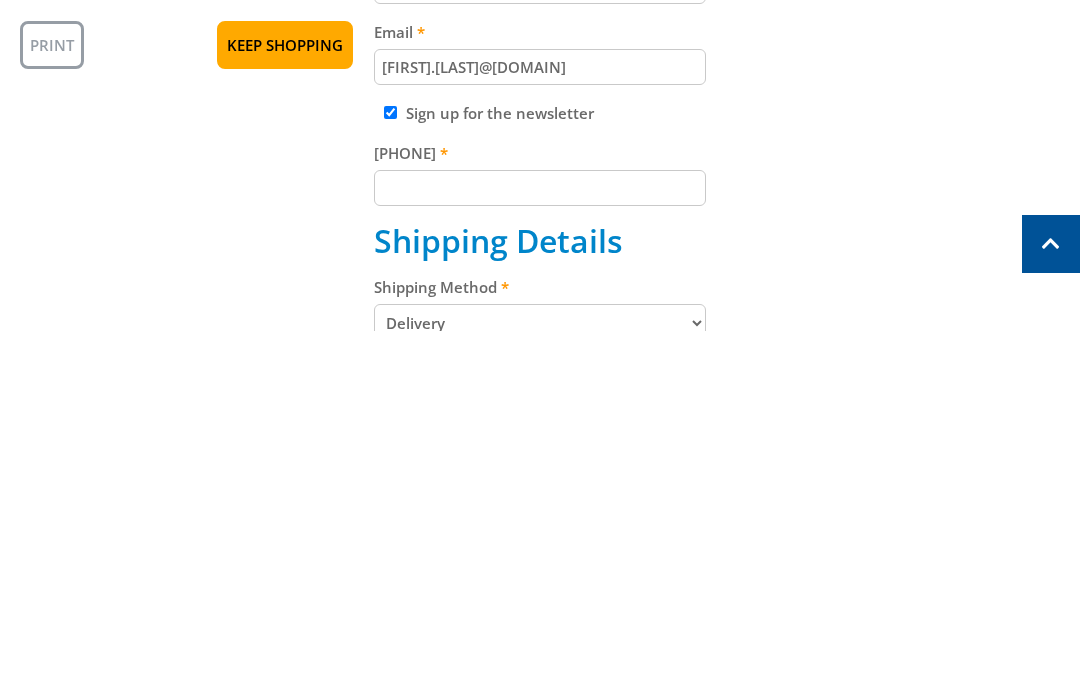 type on "O" 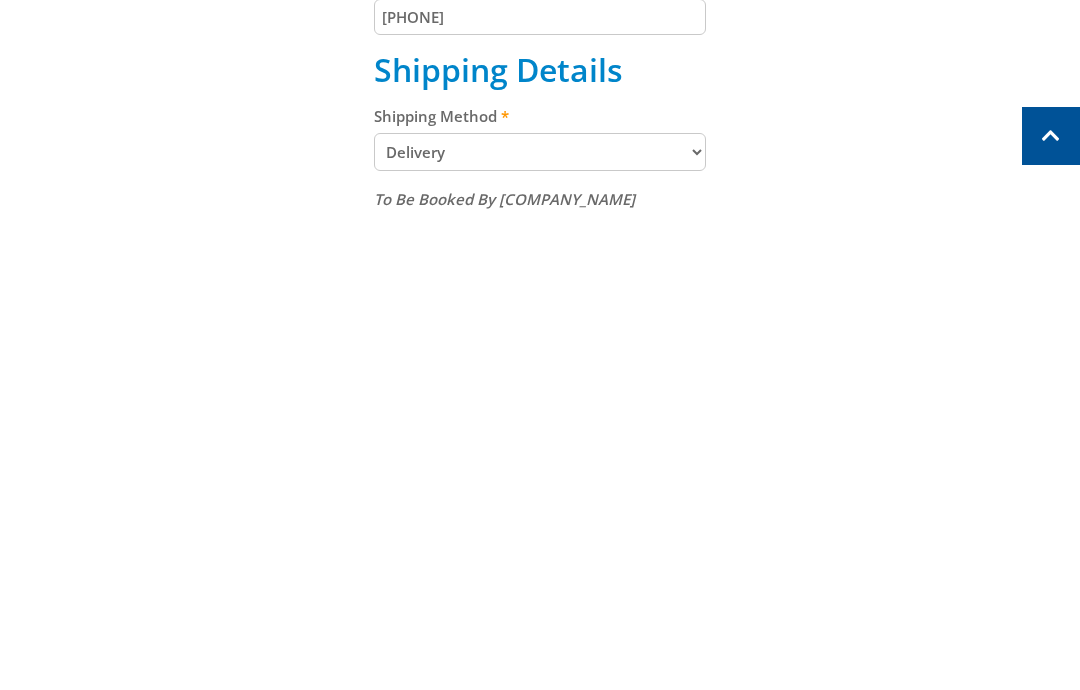 scroll, scrollTop: 386, scrollLeft: 0, axis: vertical 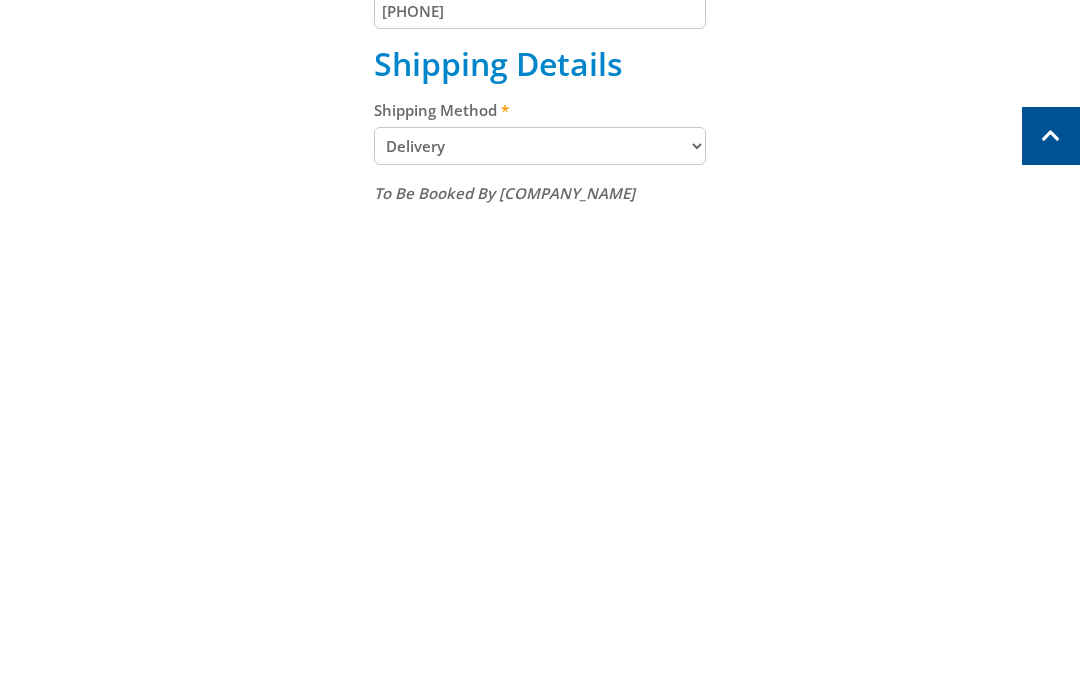 type on "[PHONE]" 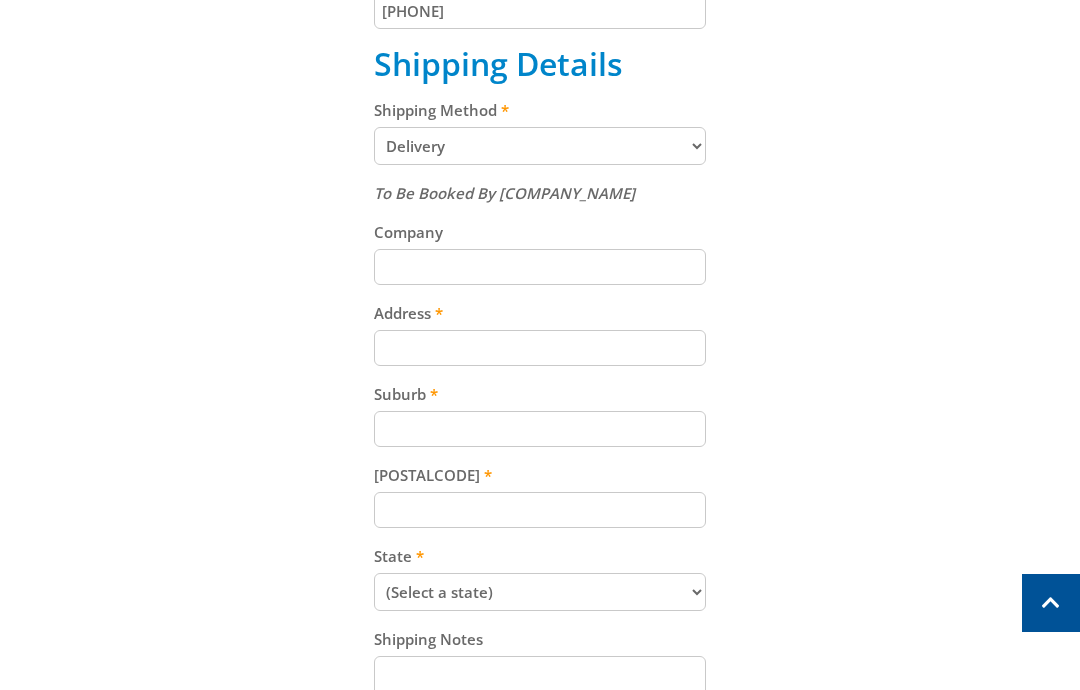 click on "Company" at bounding box center [540, 267] 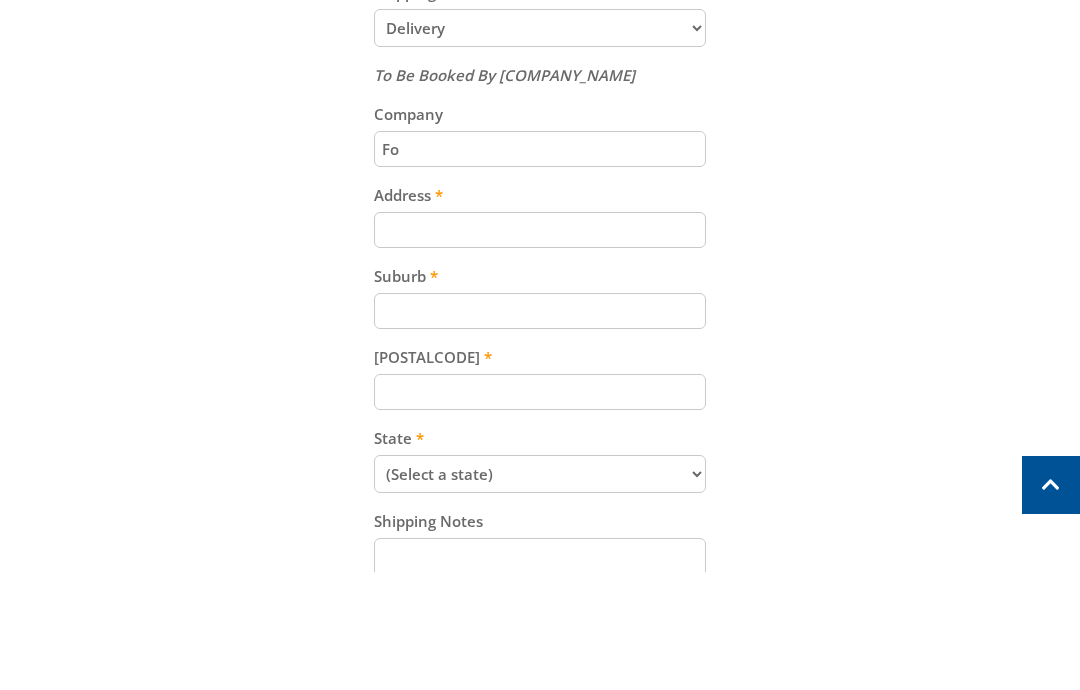 type on "F" 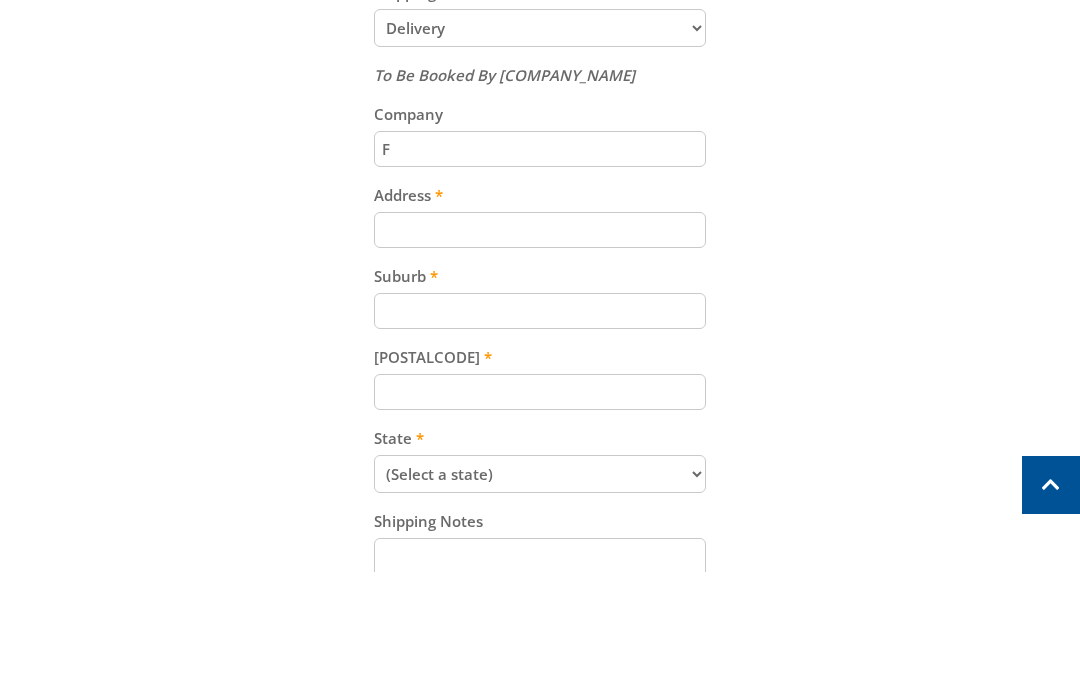 type 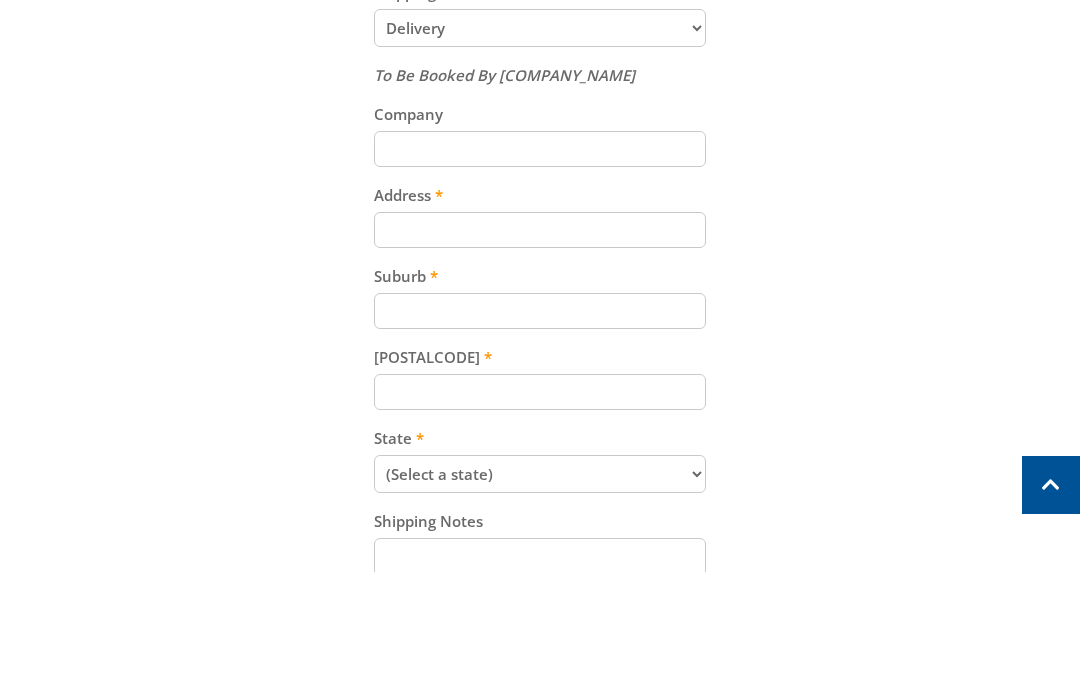 click on "Address" at bounding box center (540, 348) 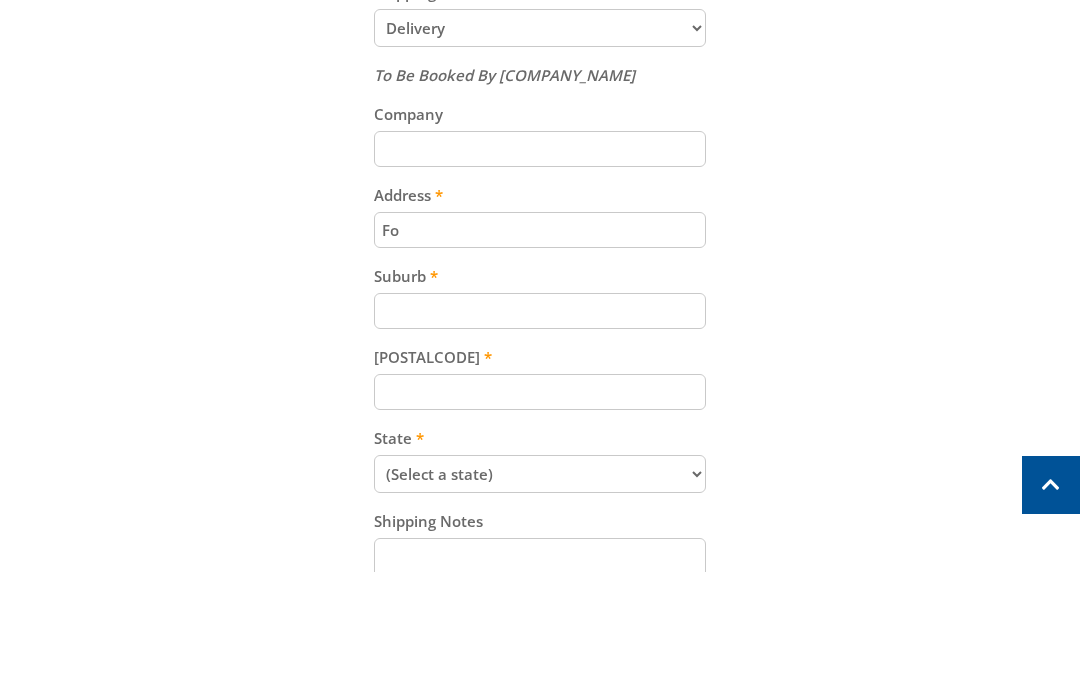 type on "F" 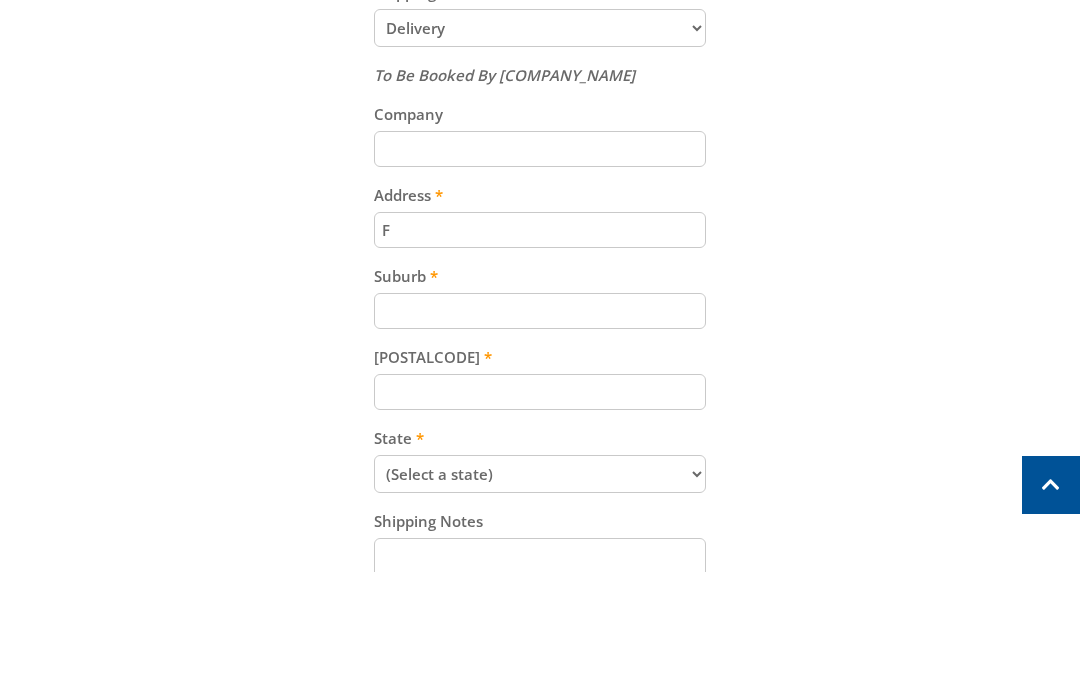 type 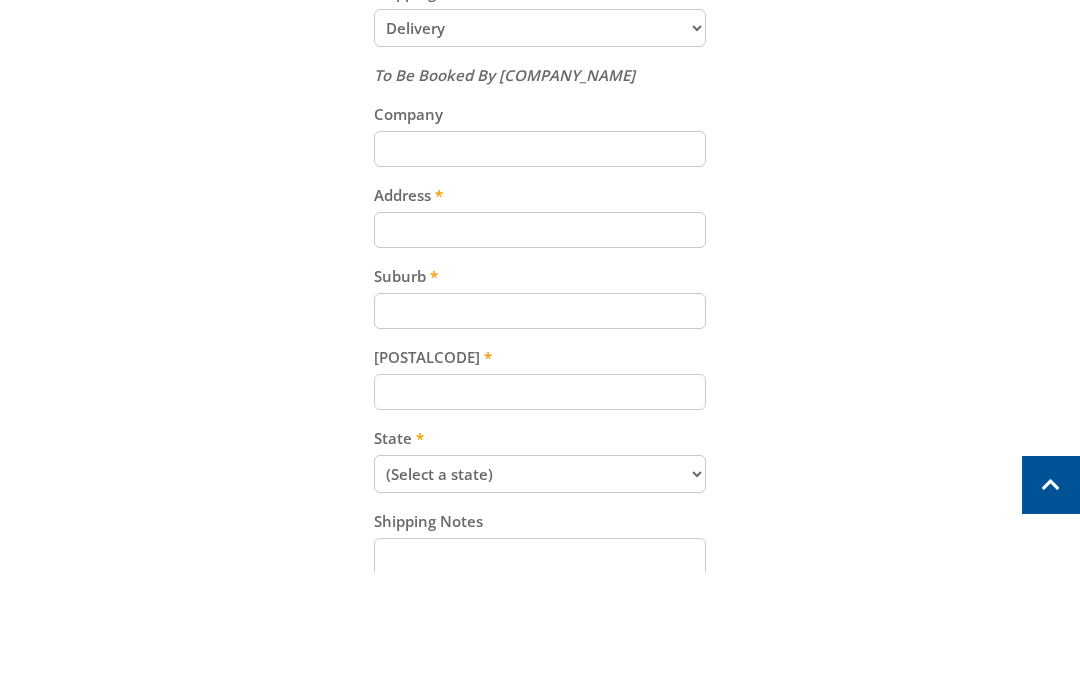 click on "Company" at bounding box center (540, 267) 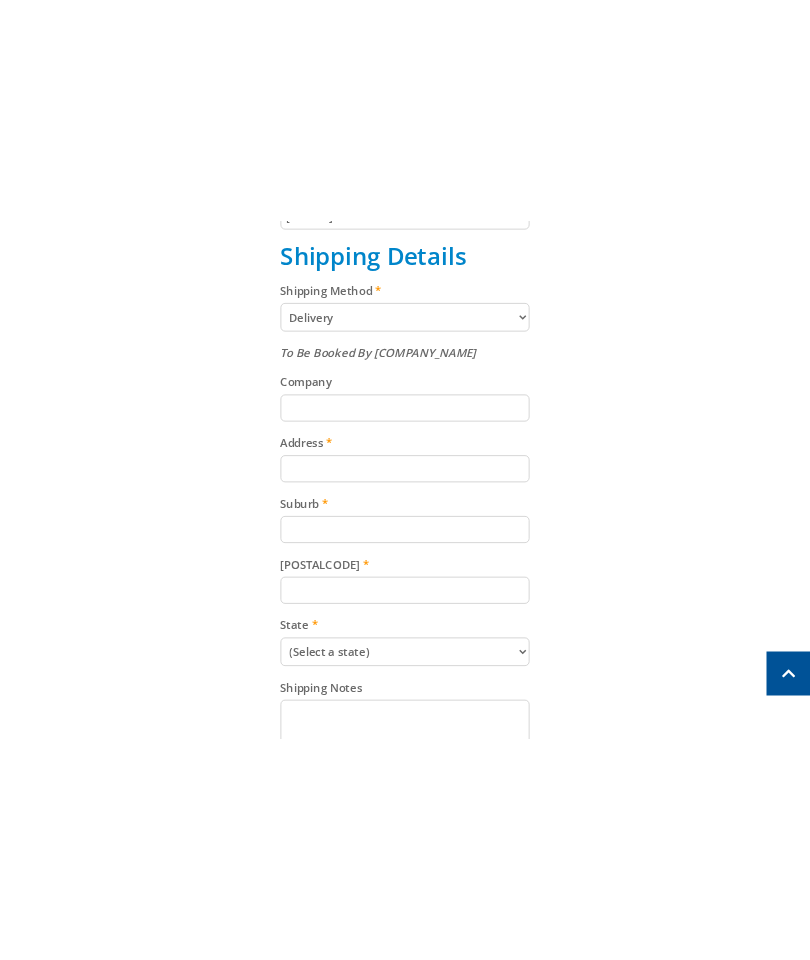 scroll, scrollTop: 852, scrollLeft: 0, axis: vertical 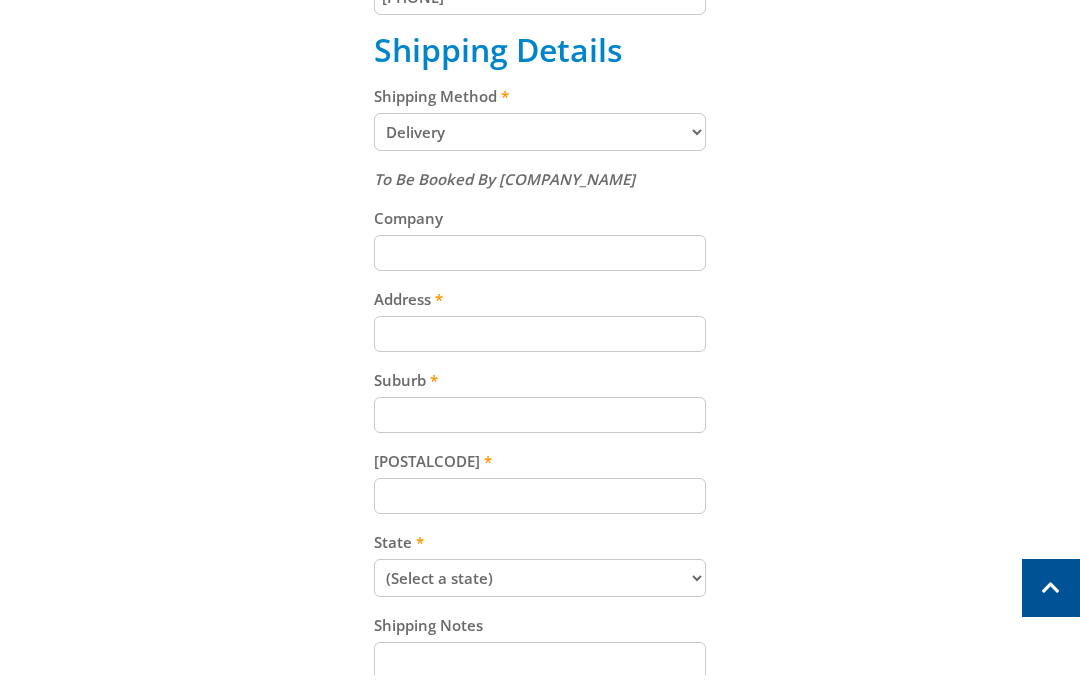 click on "Company" at bounding box center [540, 268] 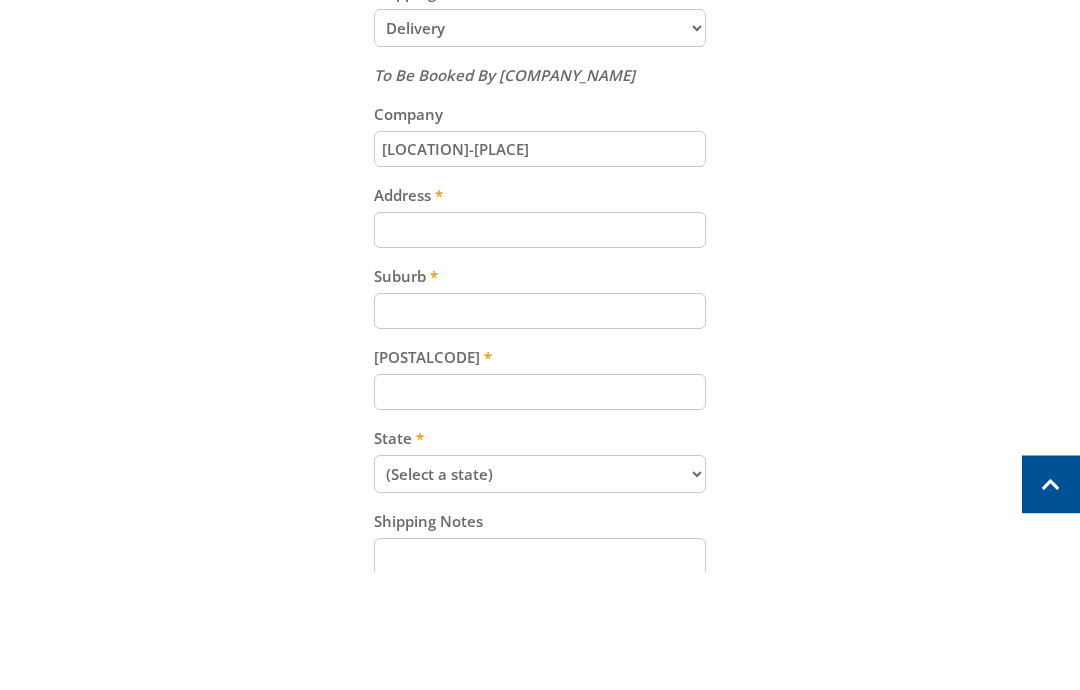 type on "[LOCATION]-[PLACE]" 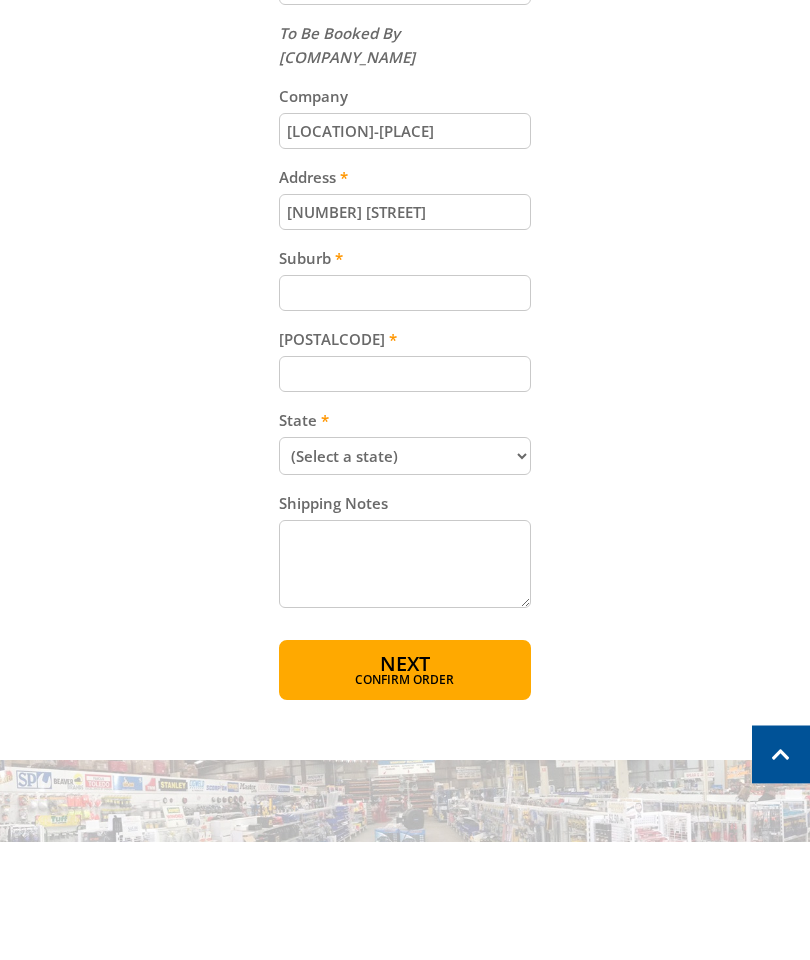 type on "[NUMBER] [STREET]" 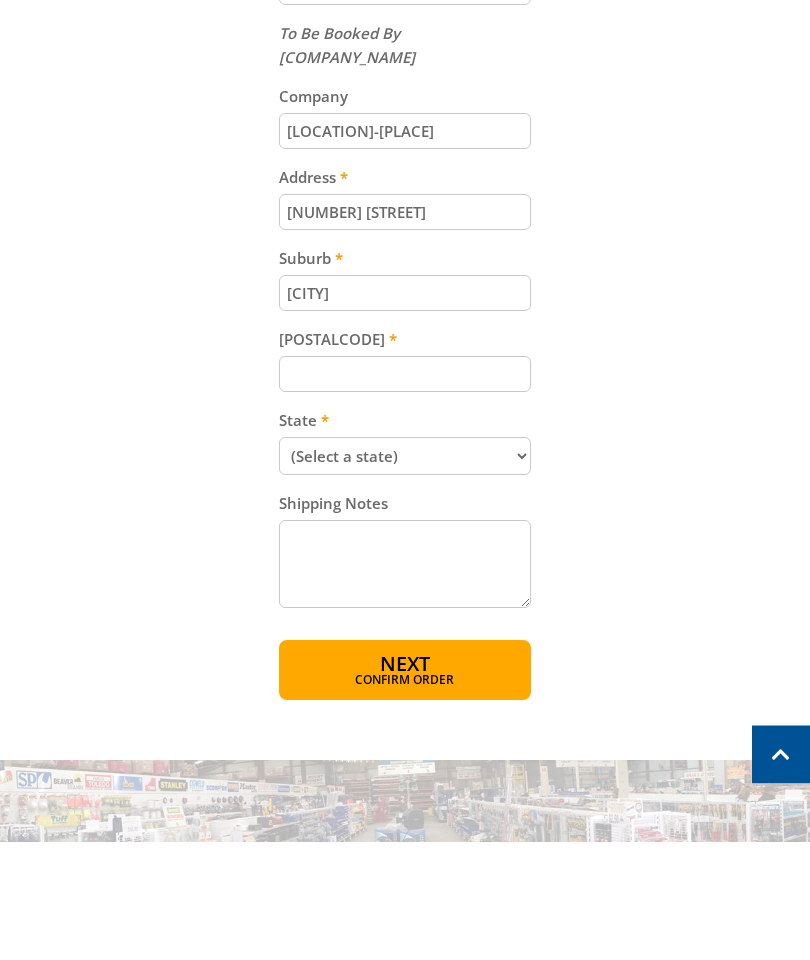 type on "[CITY]" 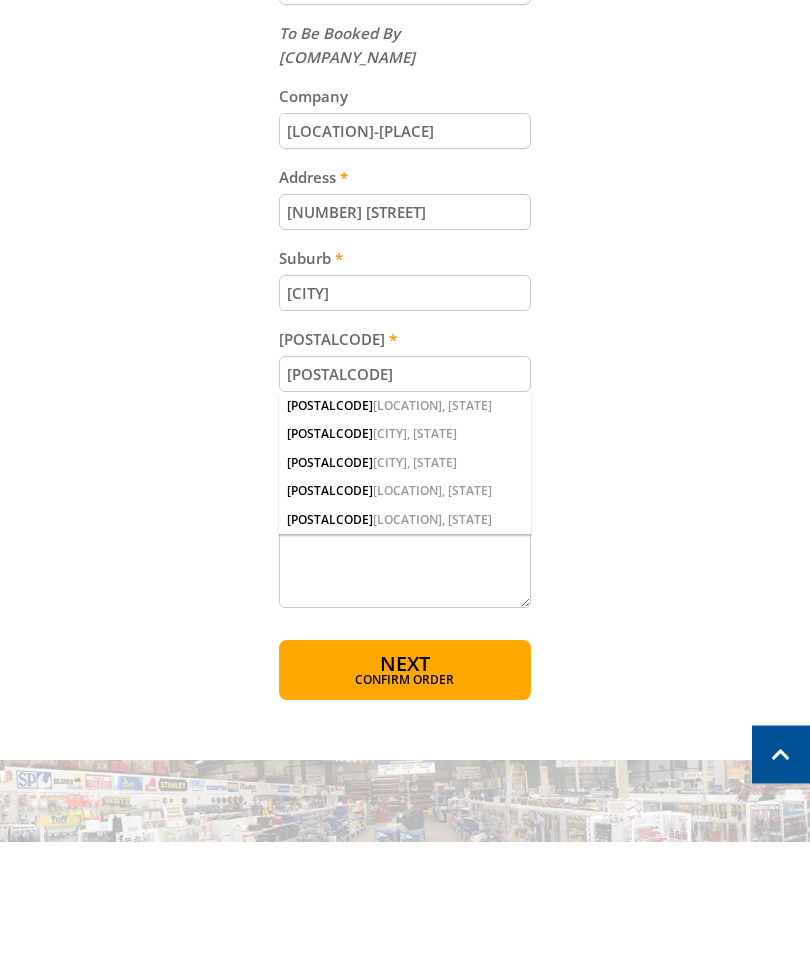 click on "[POSTALCODE]" at bounding box center [405, 493] 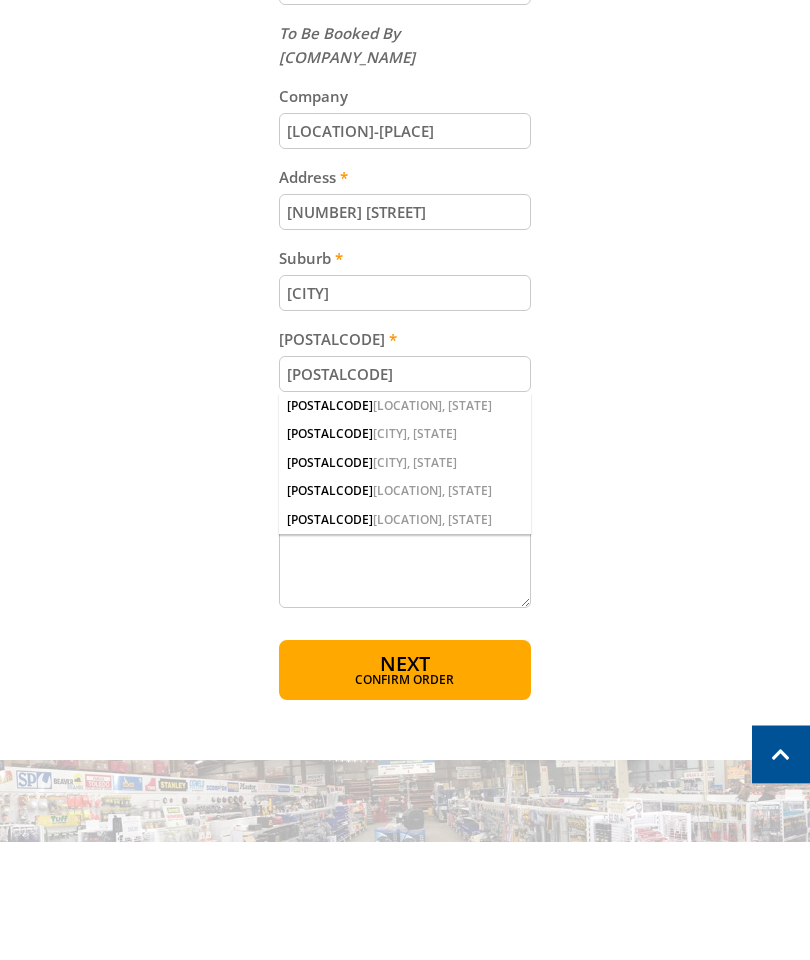 type on "[POSTALCODE]" 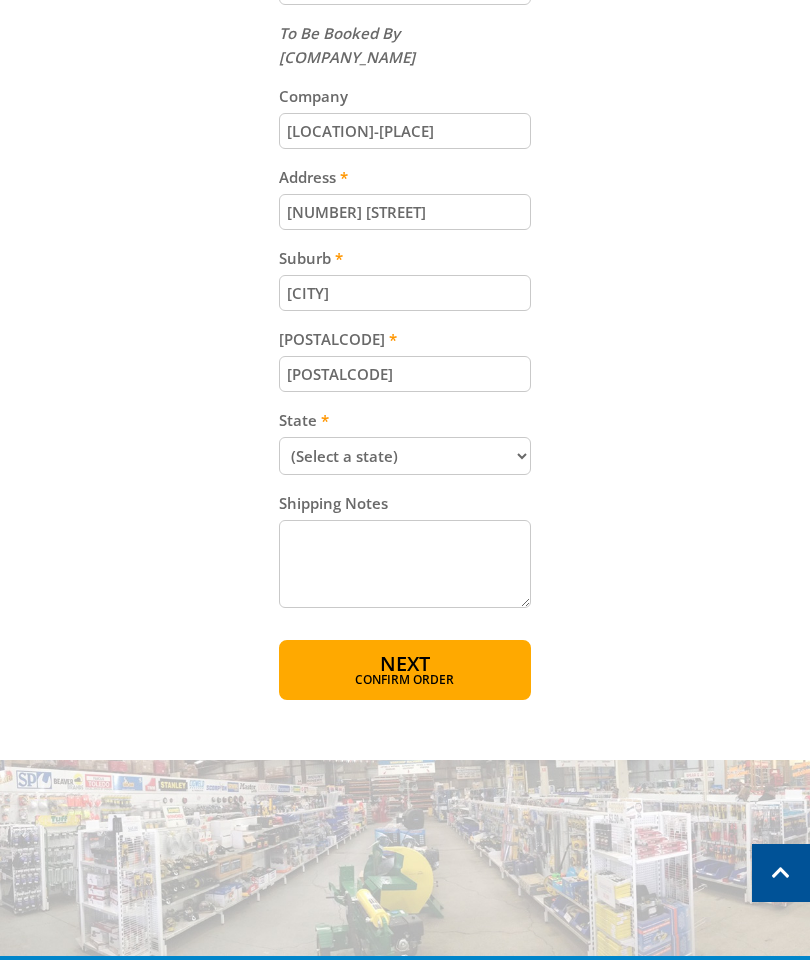 click on "(Select a state)
[STATE]
[STATE]
[STATE]
[STATE]
[STATE]
[STATE]
[STATE]
[STATE]
[STATE]" at bounding box center [405, 456] 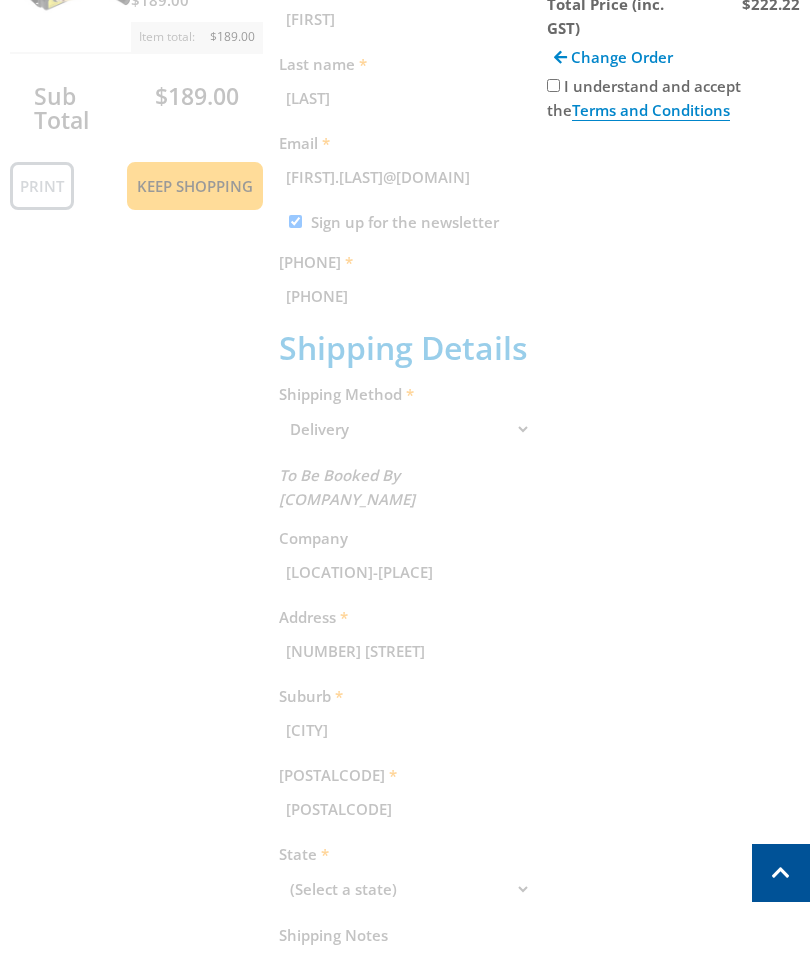 scroll, scrollTop: 368, scrollLeft: 0, axis: vertical 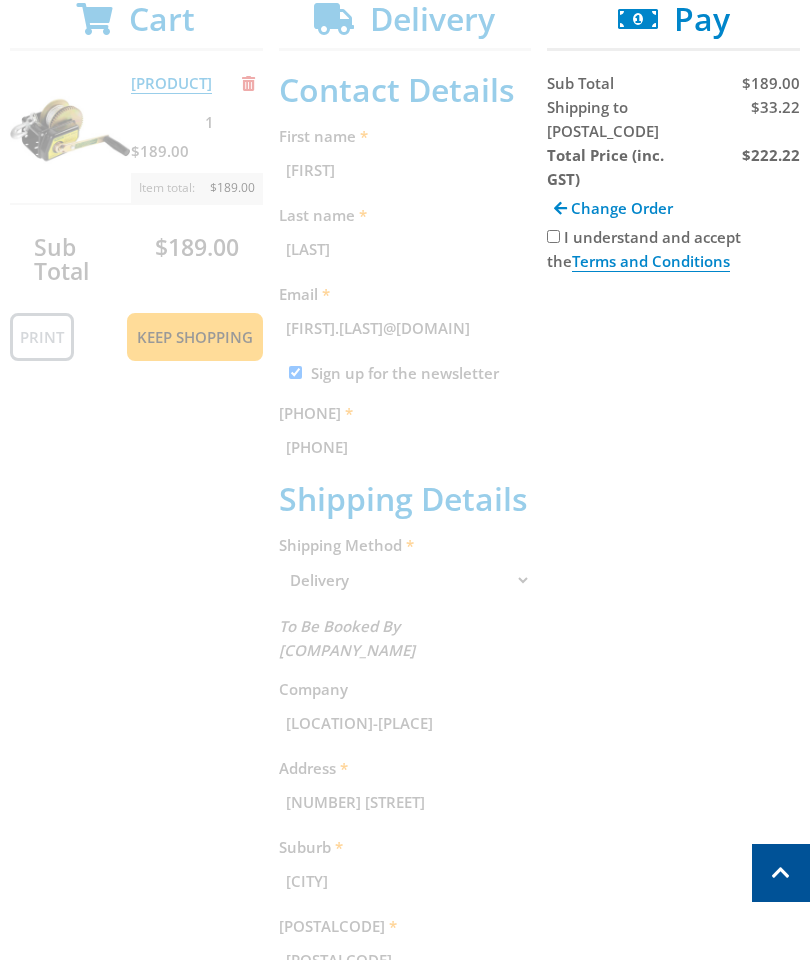 click on "I understand and accept the Terms and Conditions" at bounding box center [553, 236] 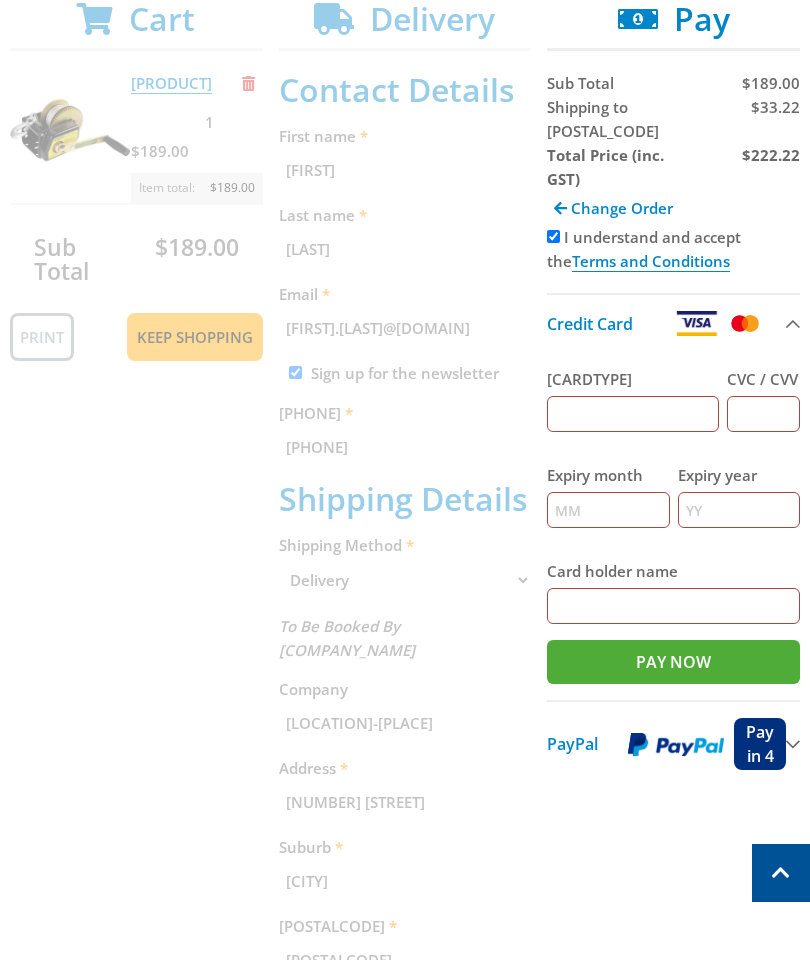 click on "[CARDTYPE]" at bounding box center [633, 414] 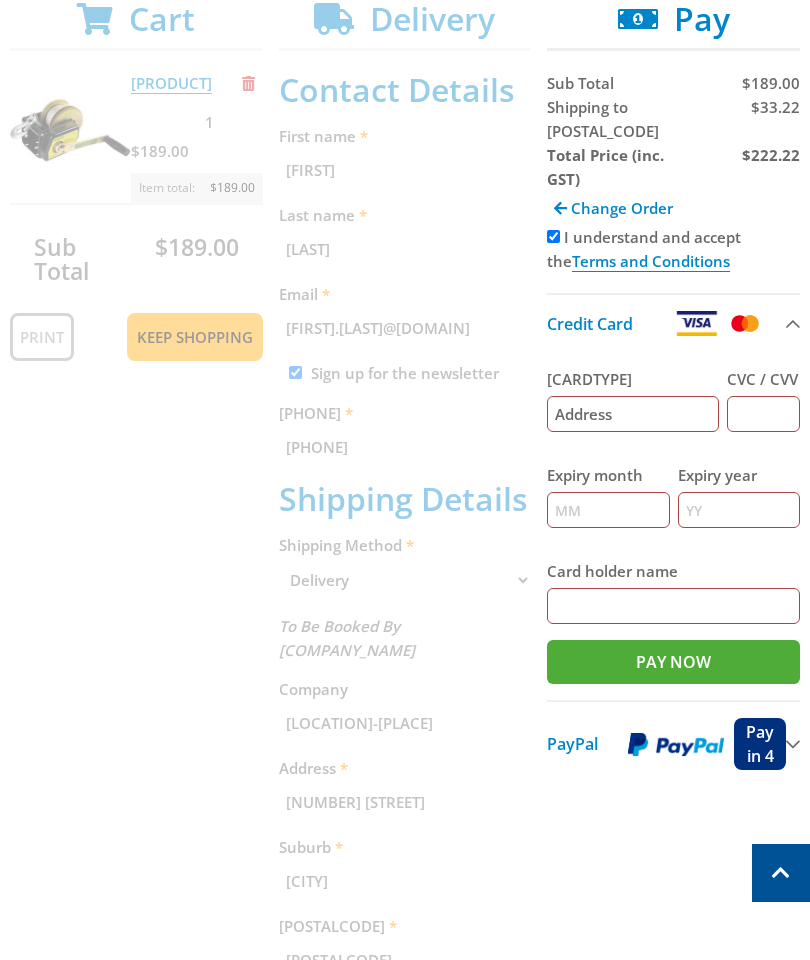 type on "Address" 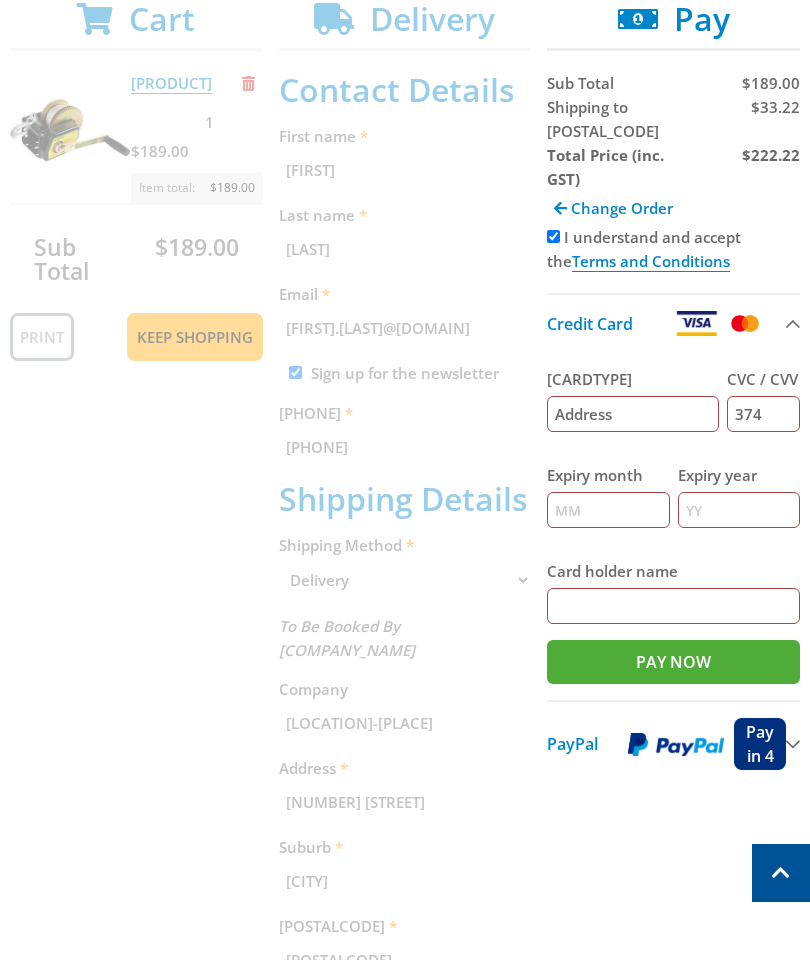 type on "374" 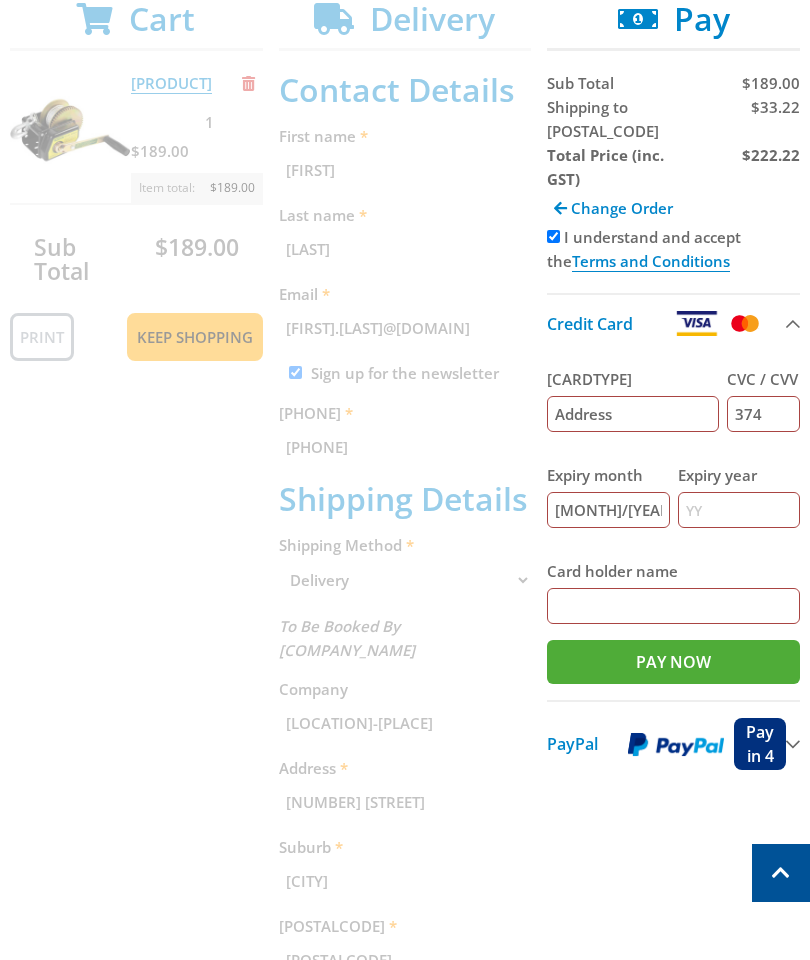 click on "Expiry year" at bounding box center [739, 510] 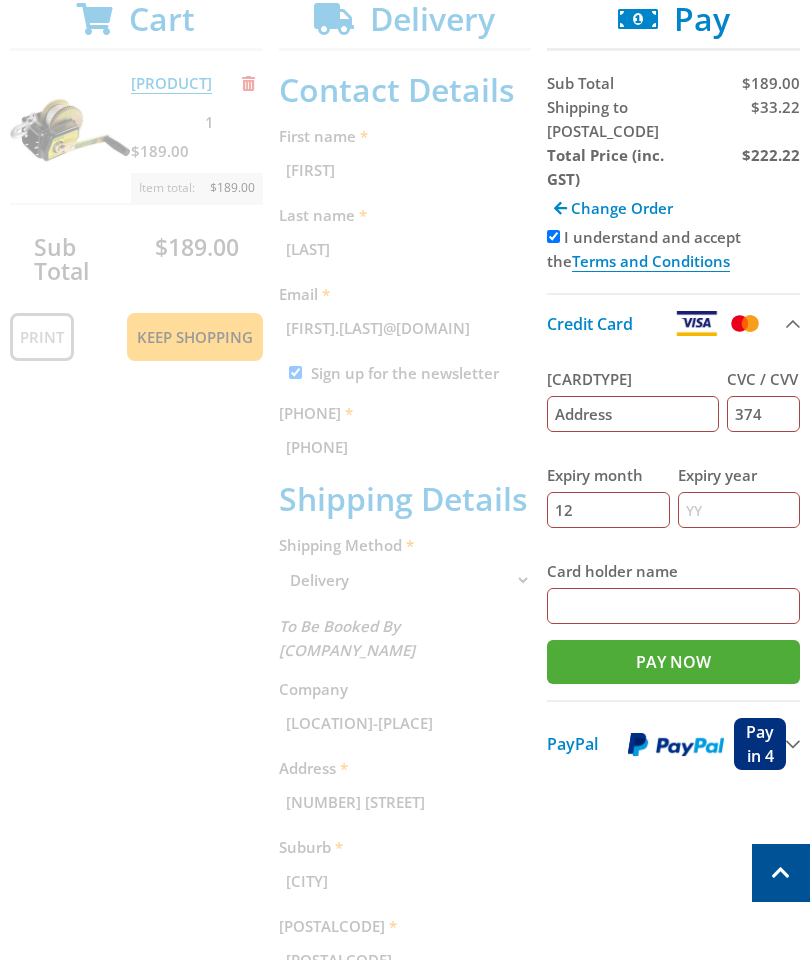 type on "12" 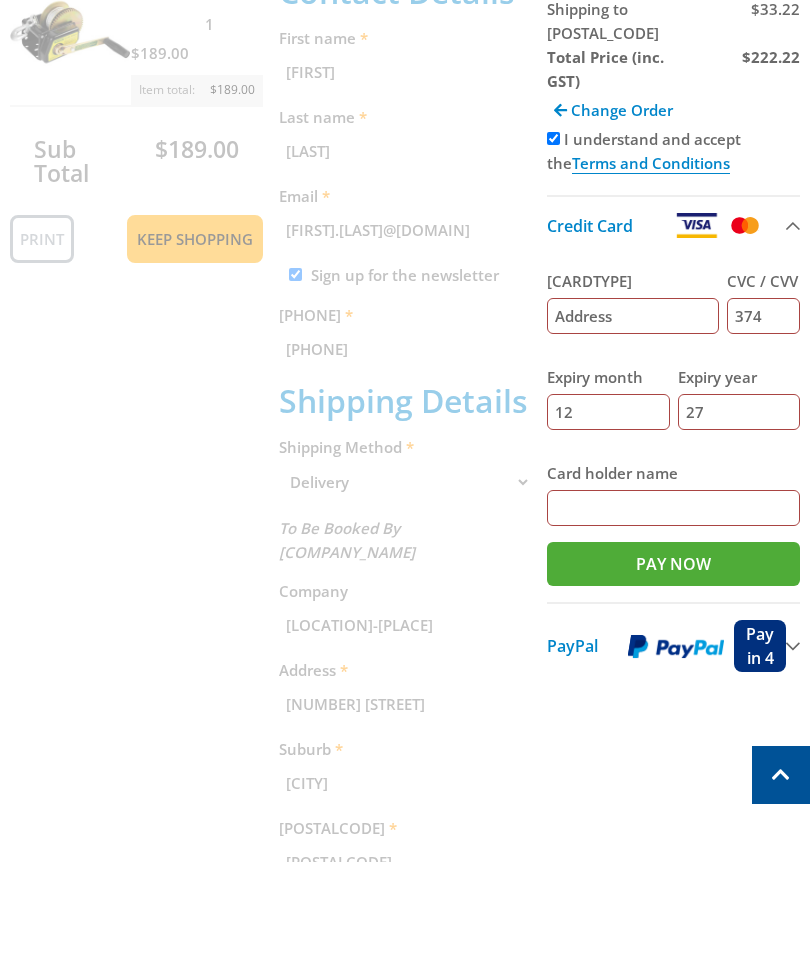 type on "27" 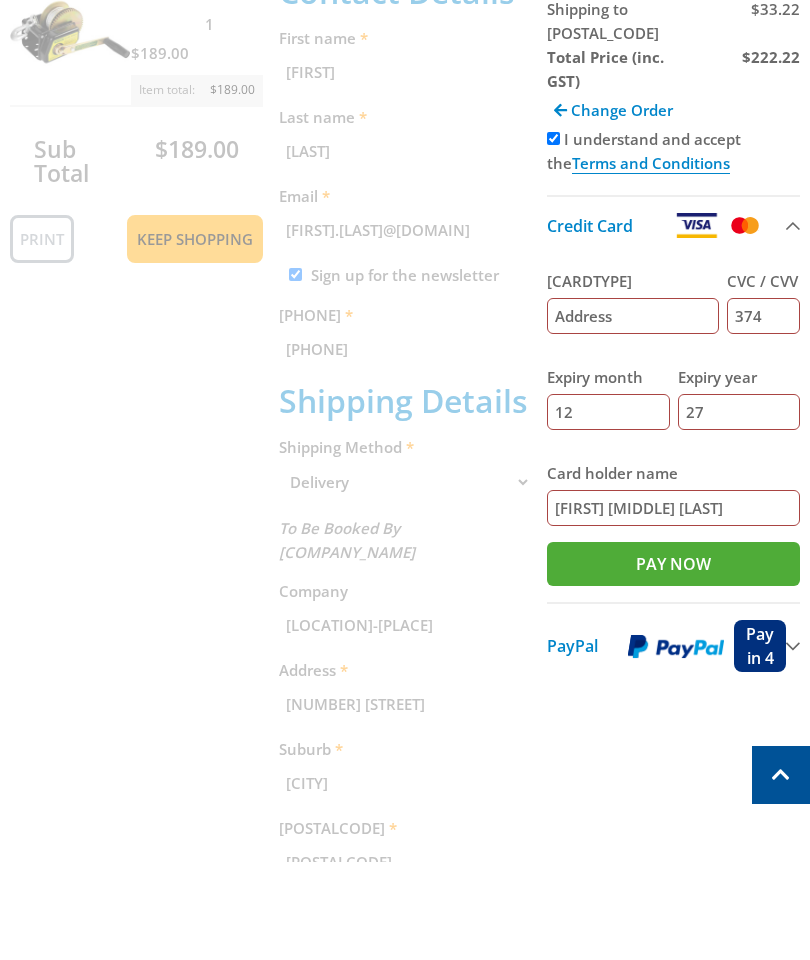 type on "[FIRST] [MIDDLE] [LAST]" 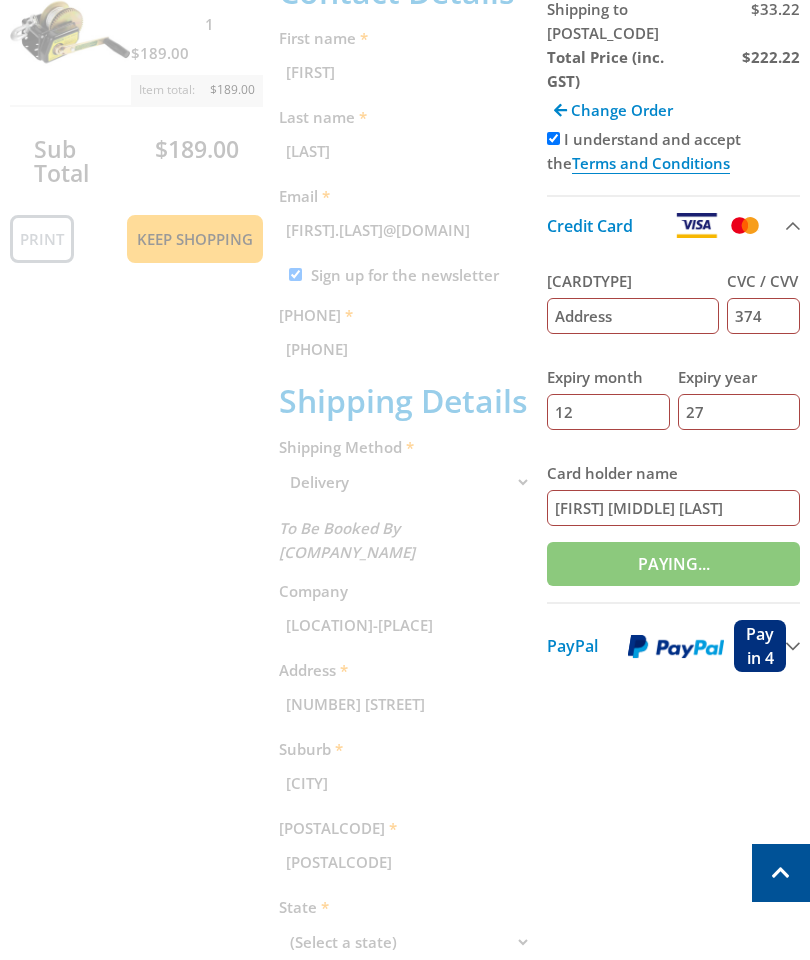 scroll, scrollTop: 546, scrollLeft: 0, axis: vertical 